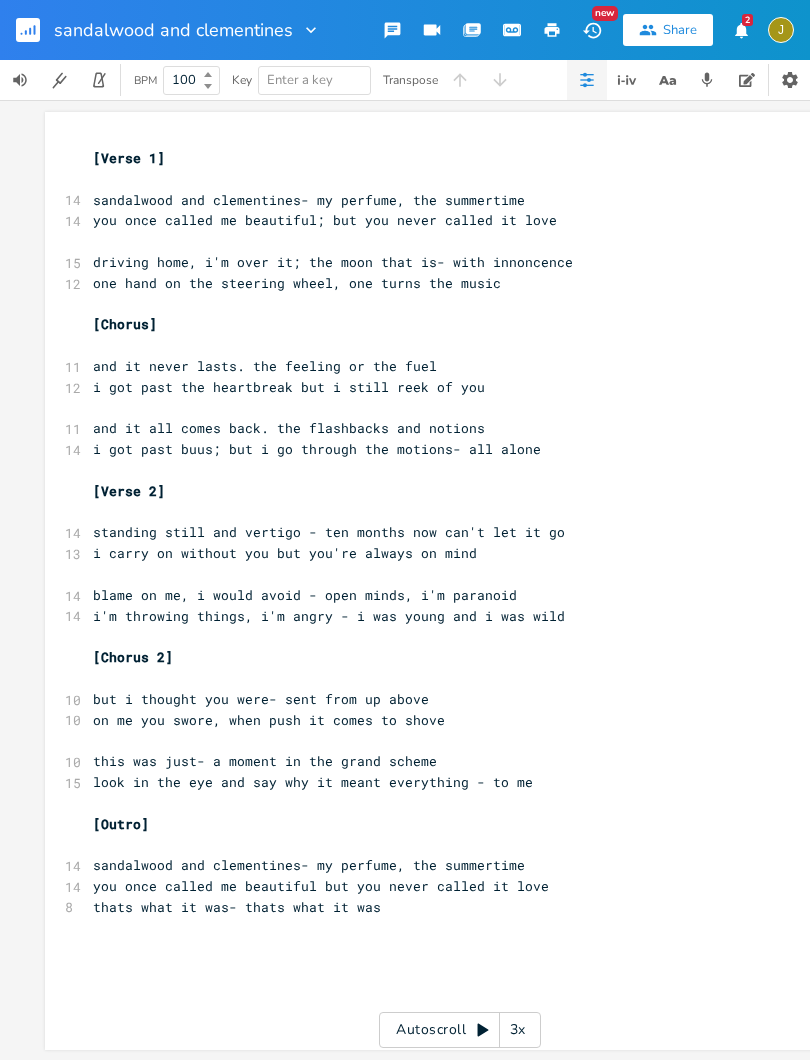 scroll, scrollTop: 0, scrollLeft: 0, axis: both 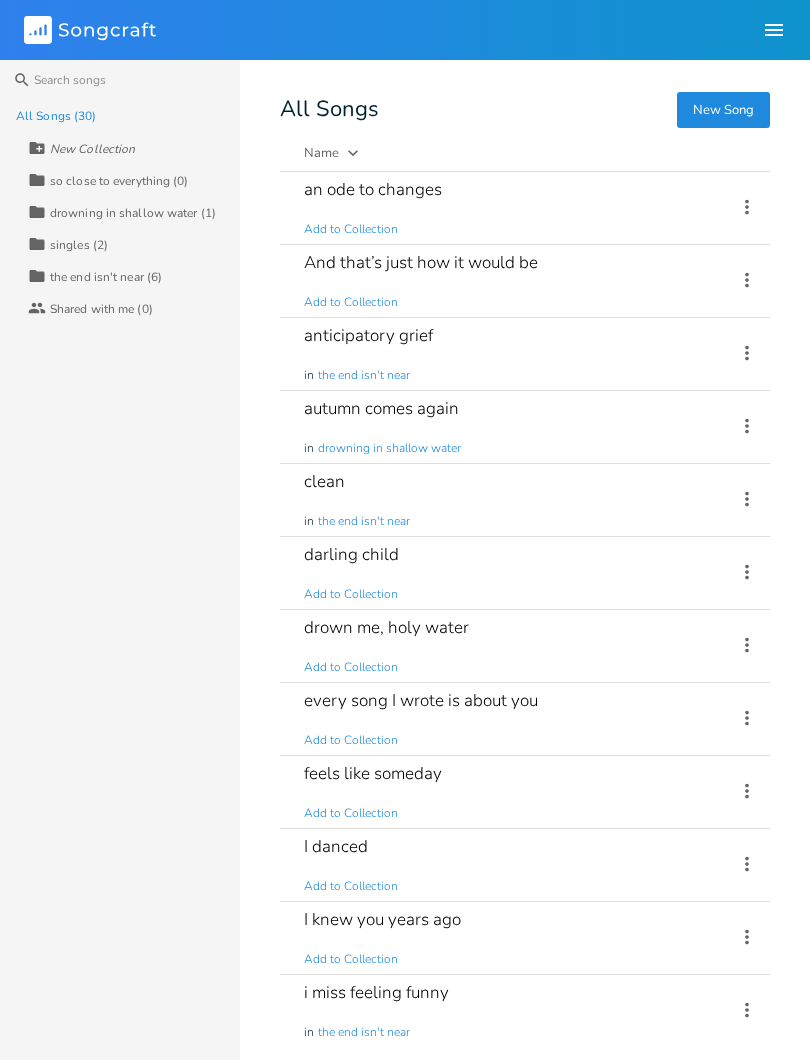 click on "Name" at bounding box center [331, 153] 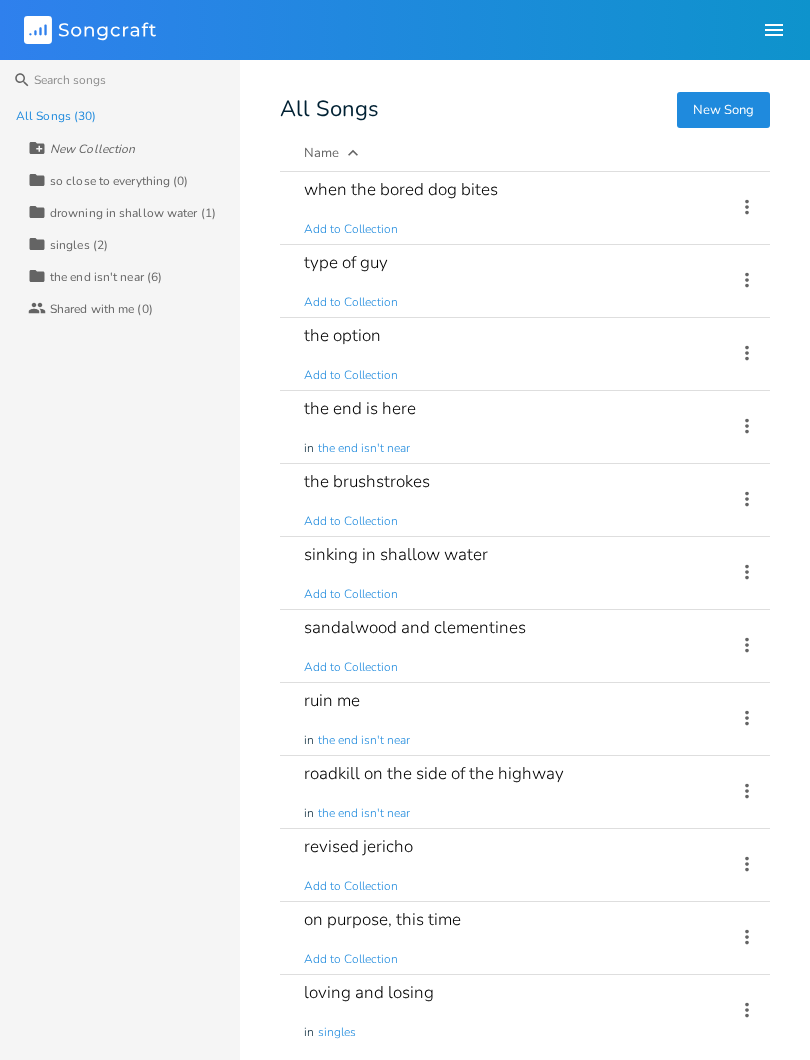 click 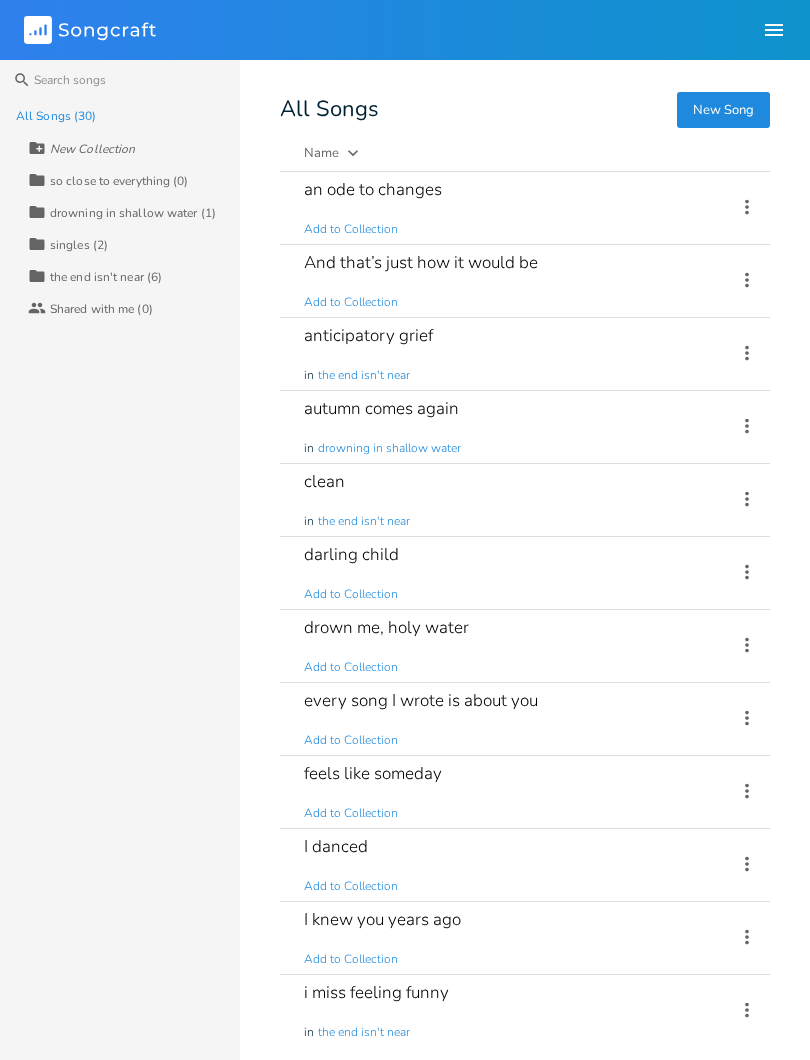 click on "Name" at bounding box center [321, 153] 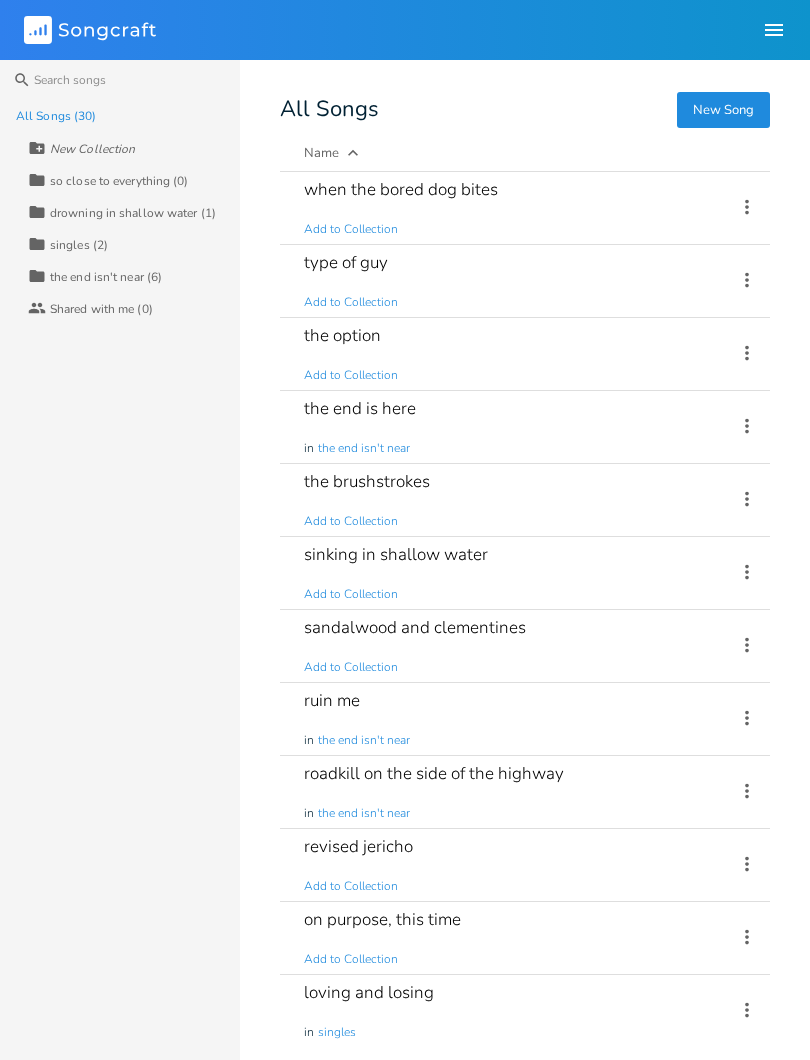 click on "Name" at bounding box center [321, 153] 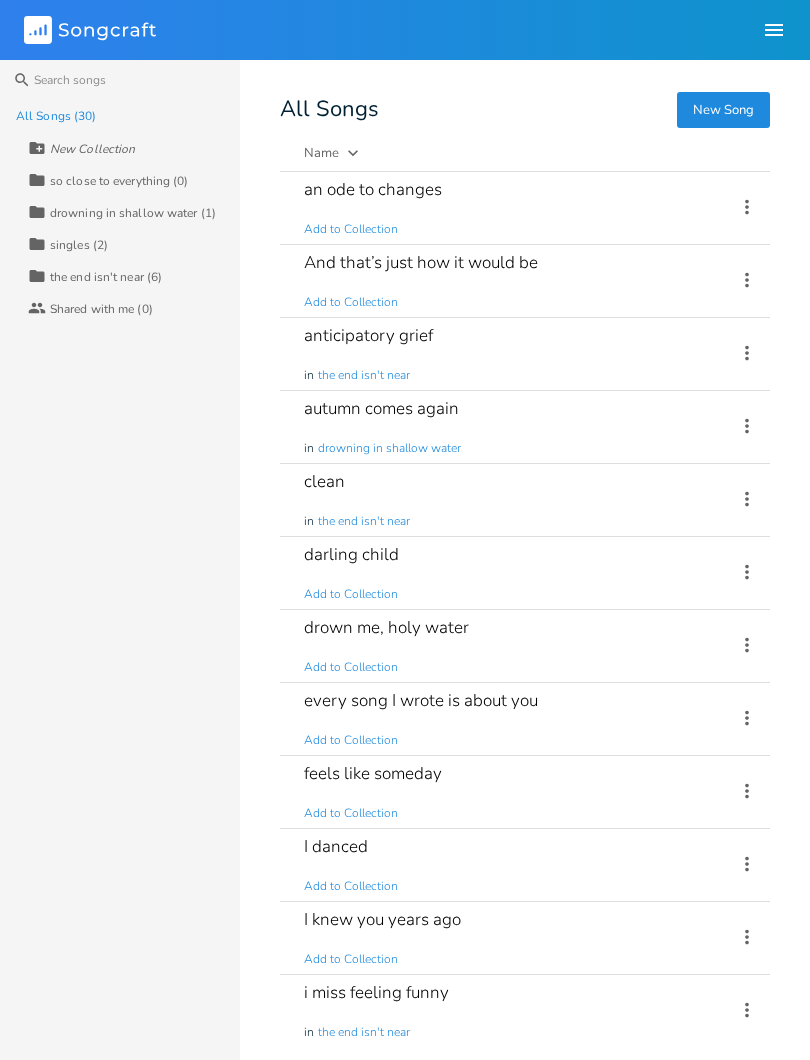 click on "All Songs (30)" at bounding box center (128, 116) 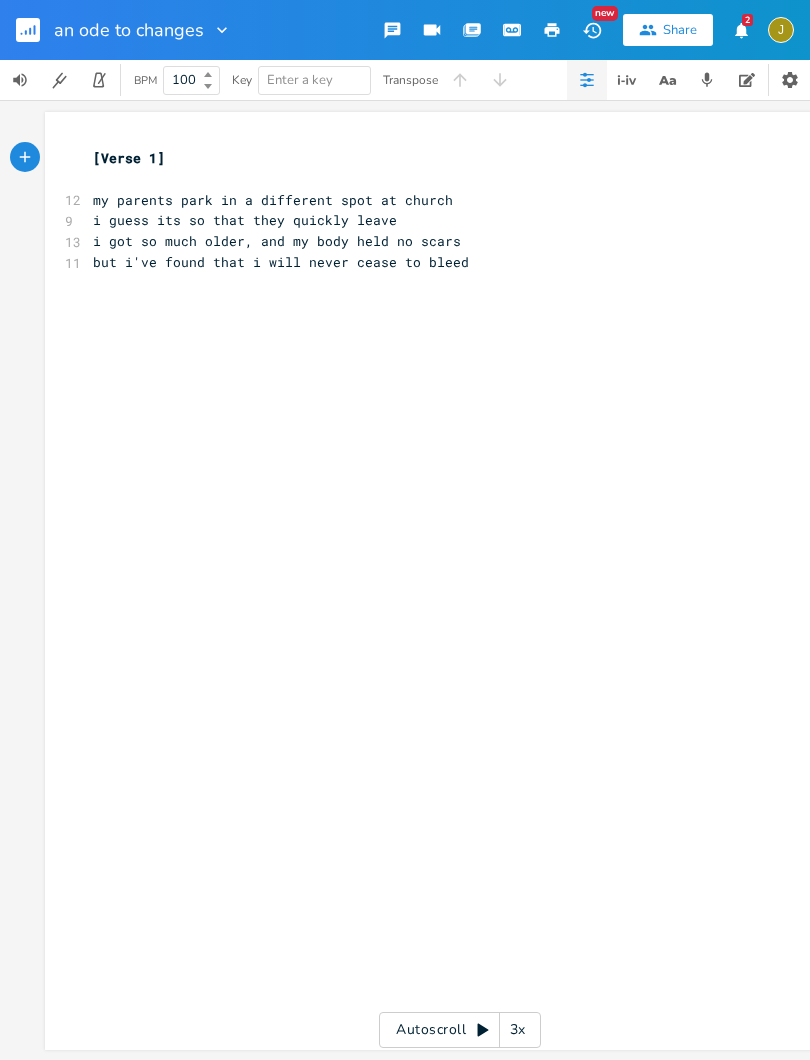 click at bounding box center (36, 30) 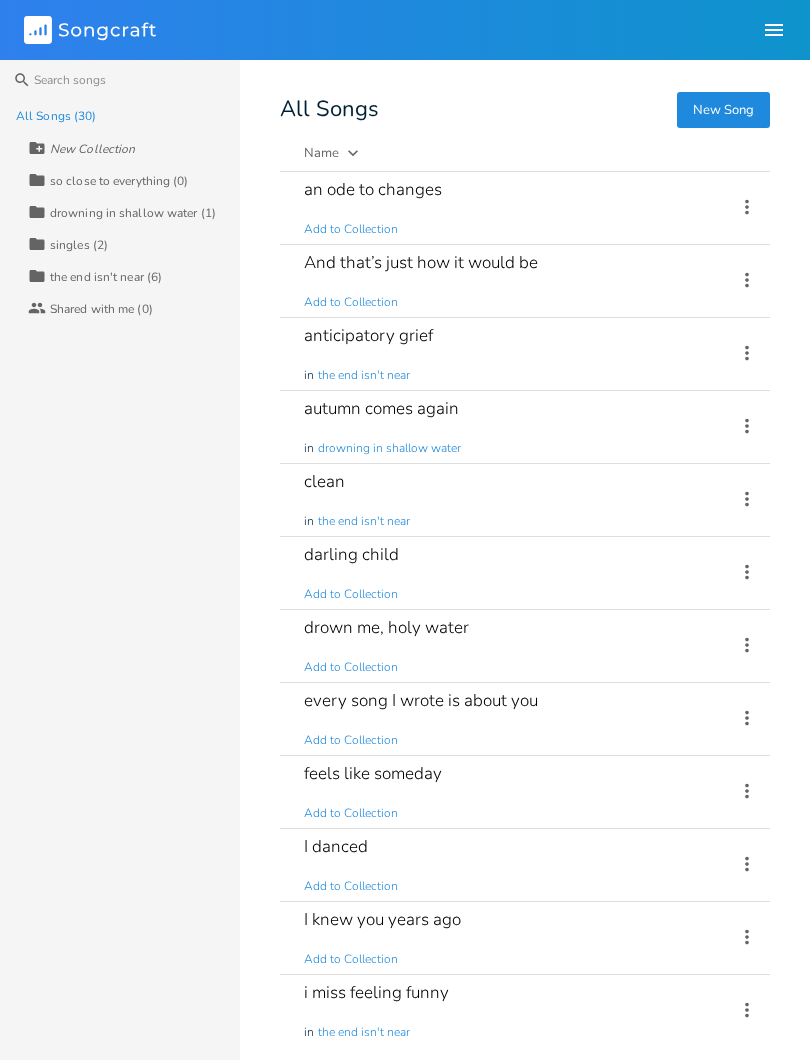 click at bounding box center [741, 208] 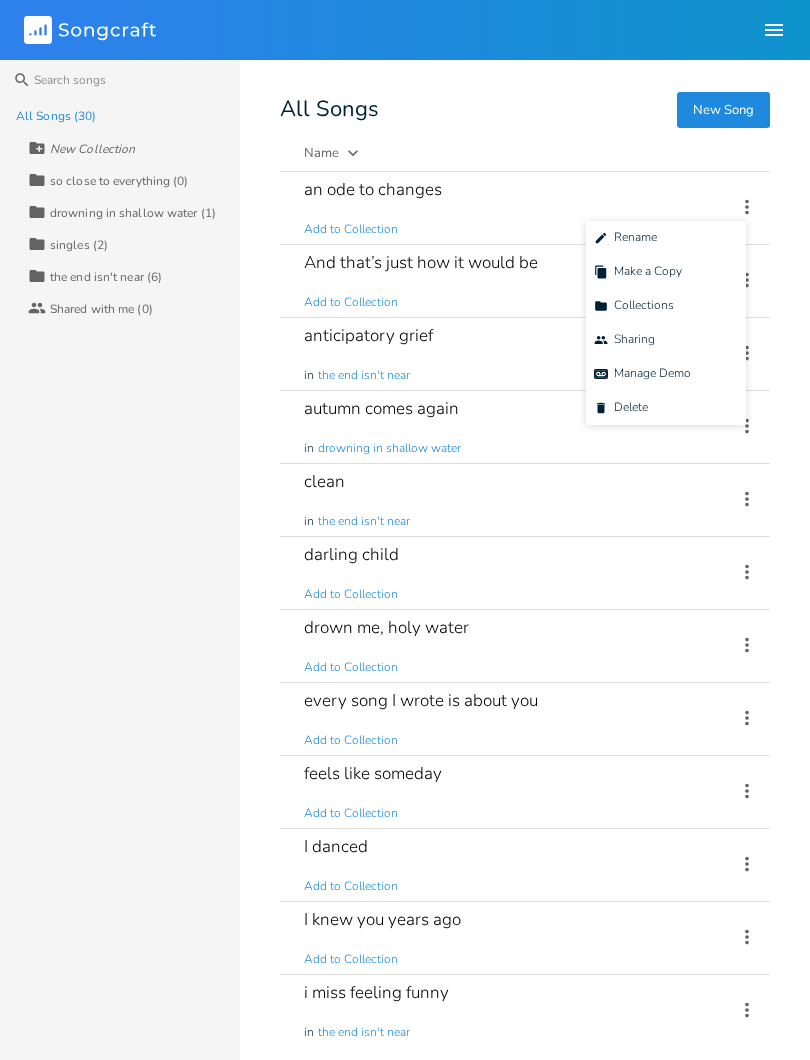 click on "Delete Delete" at bounding box center (621, 408) 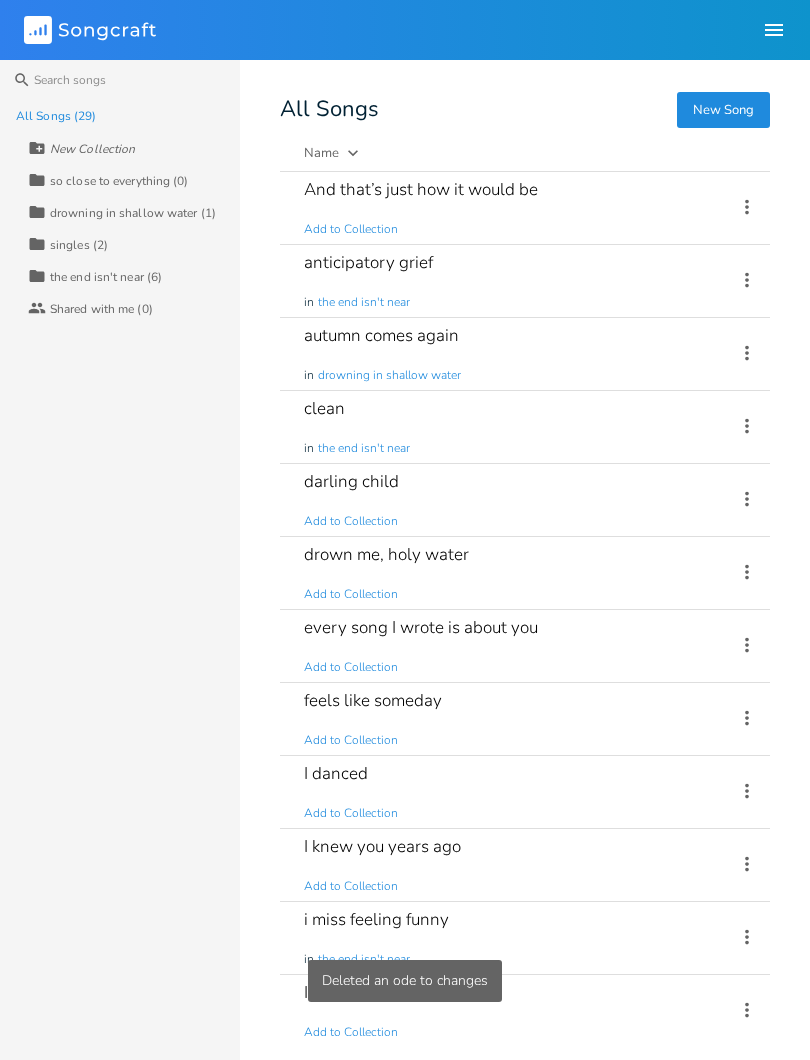 click on "And that’s just how it would be Add to Collection" at bounding box center [508, 208] 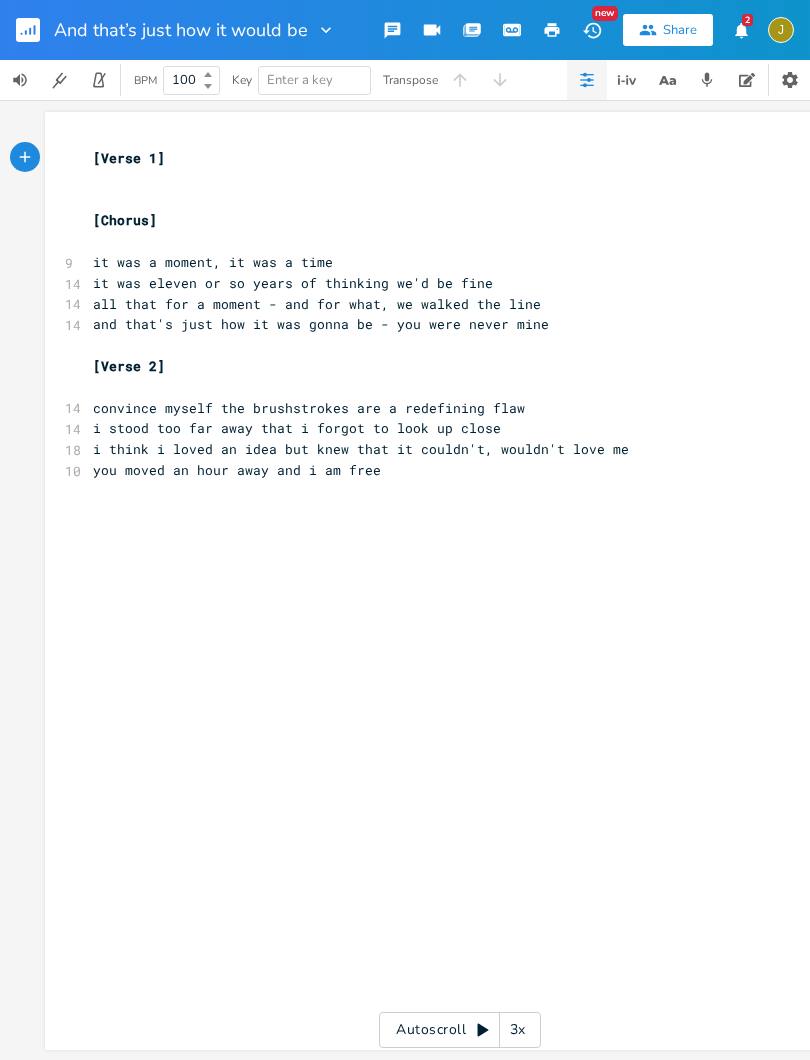click 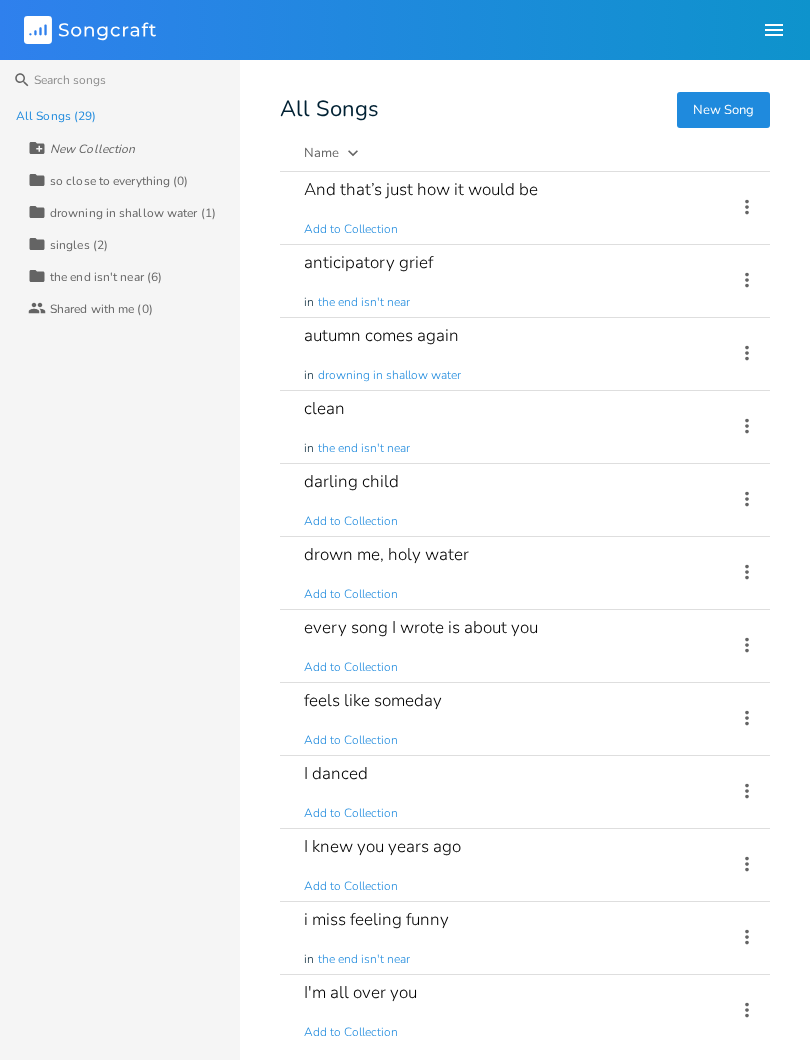 click at bounding box center (741, 208) 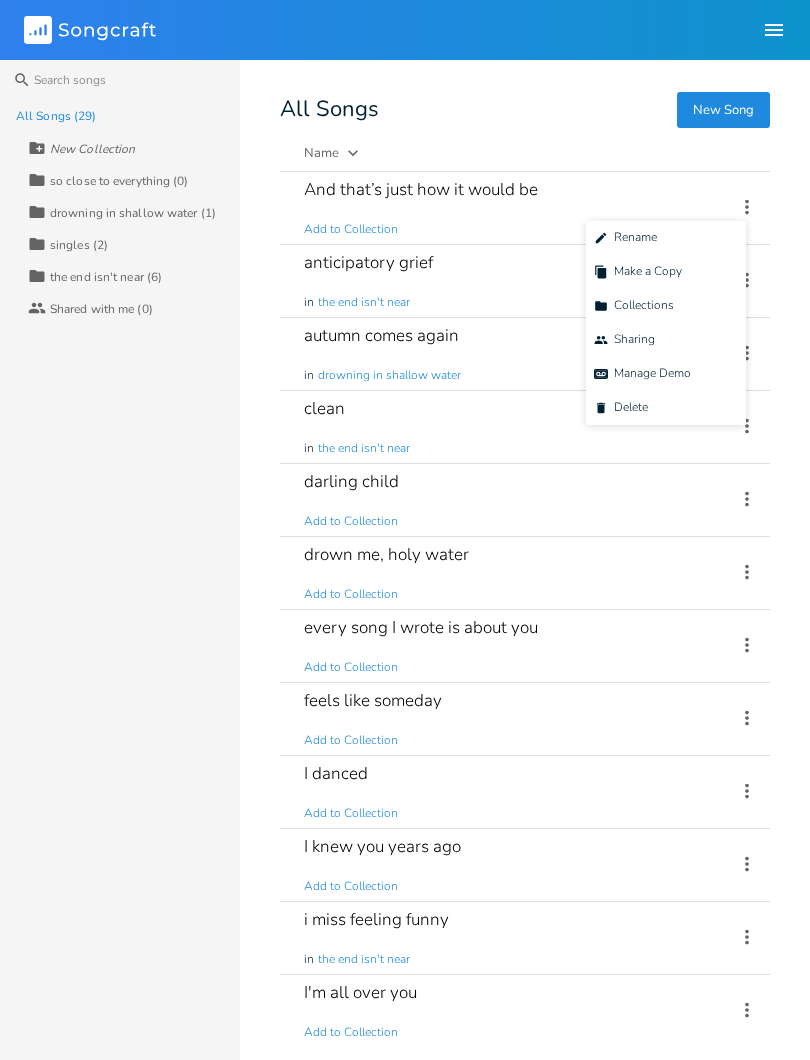 click on "Delete Delete" at bounding box center [621, 408] 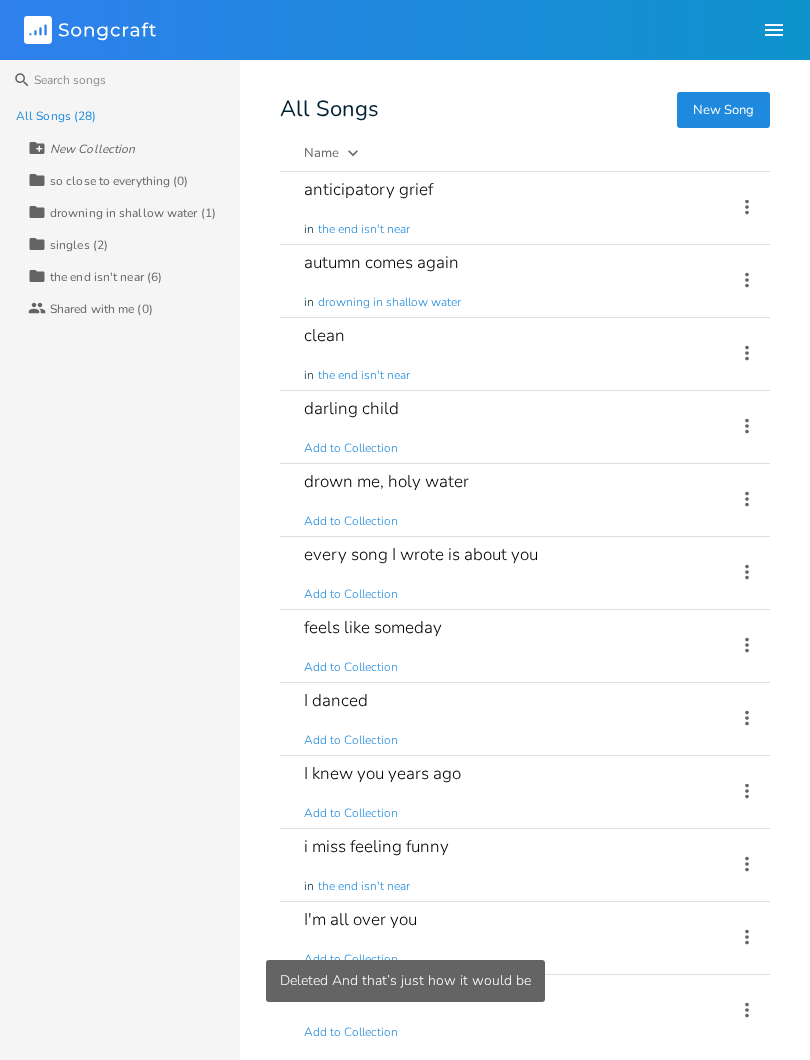 click on "anticipatory grief in the end isn't near" at bounding box center [508, 208] 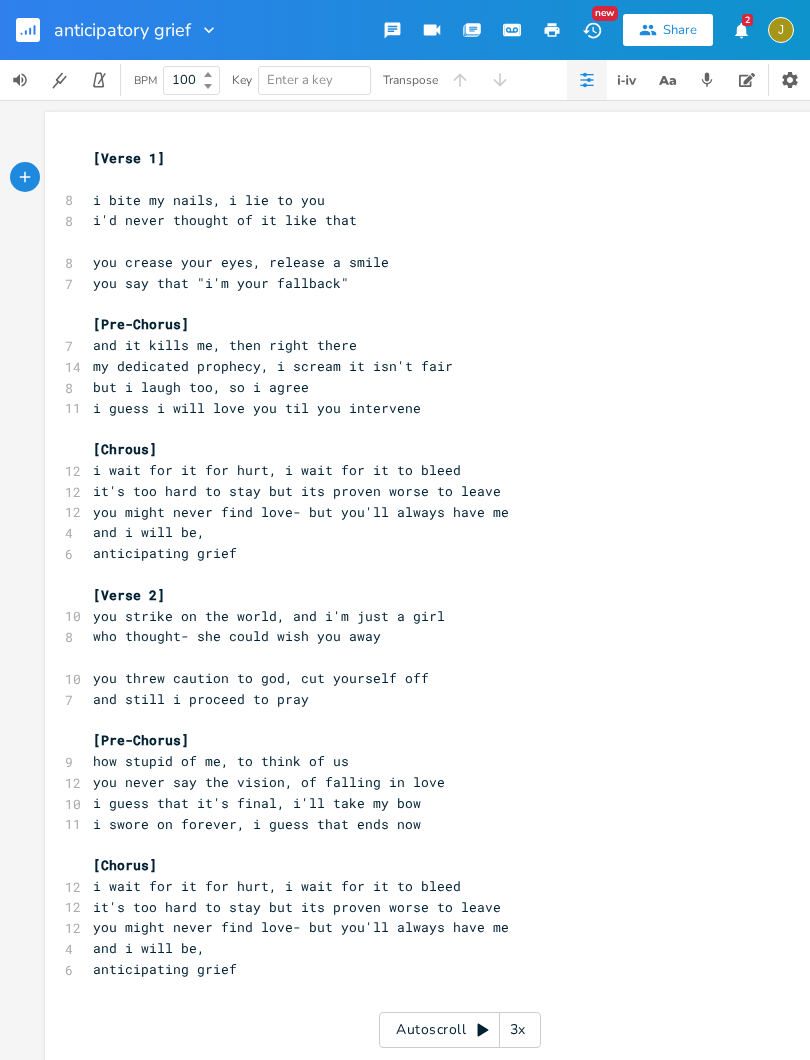 click 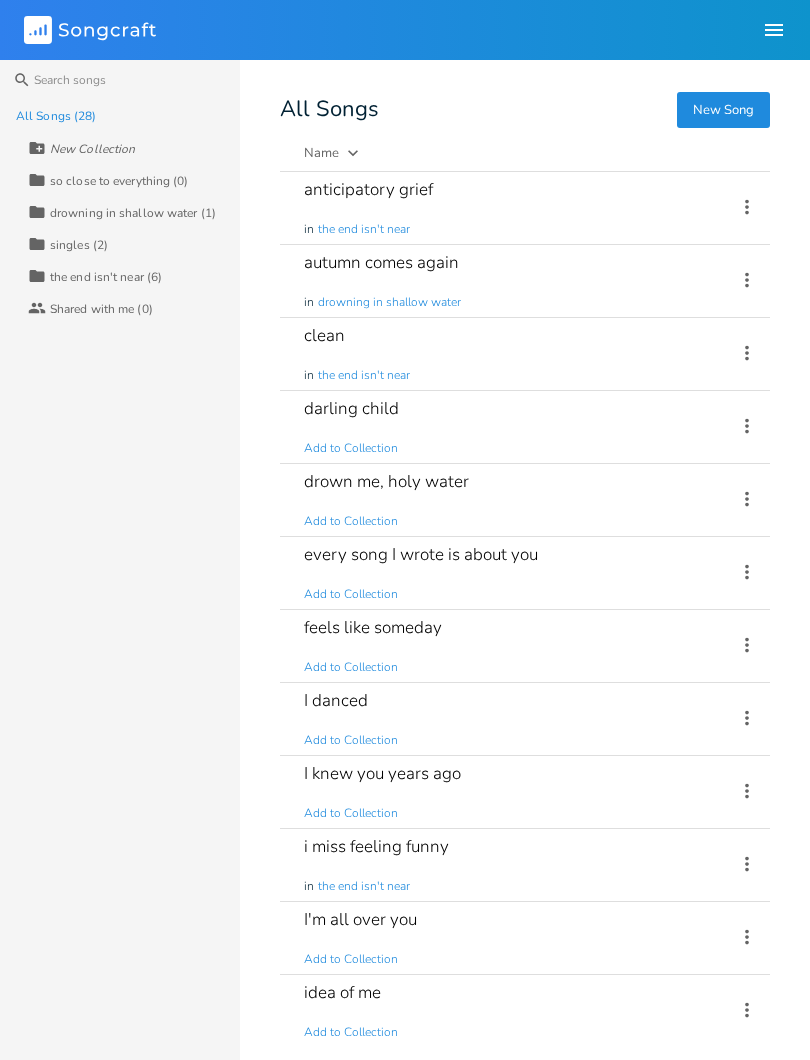 click on "autumn comes again" at bounding box center [381, 262] 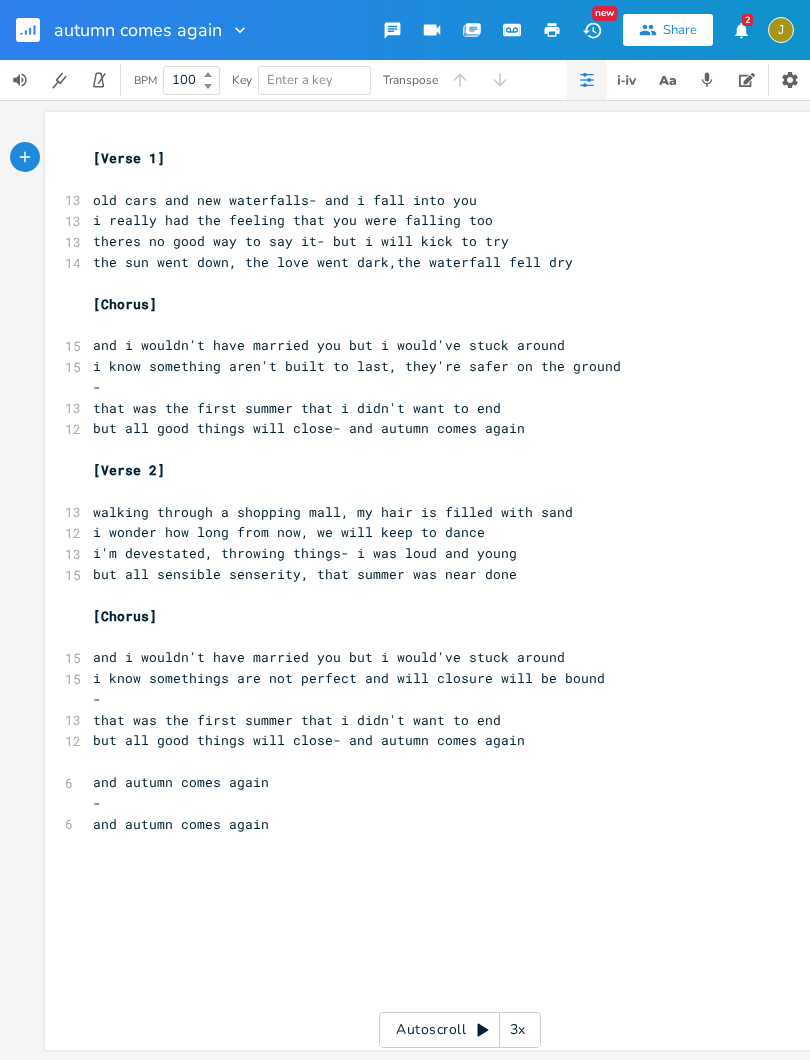 click 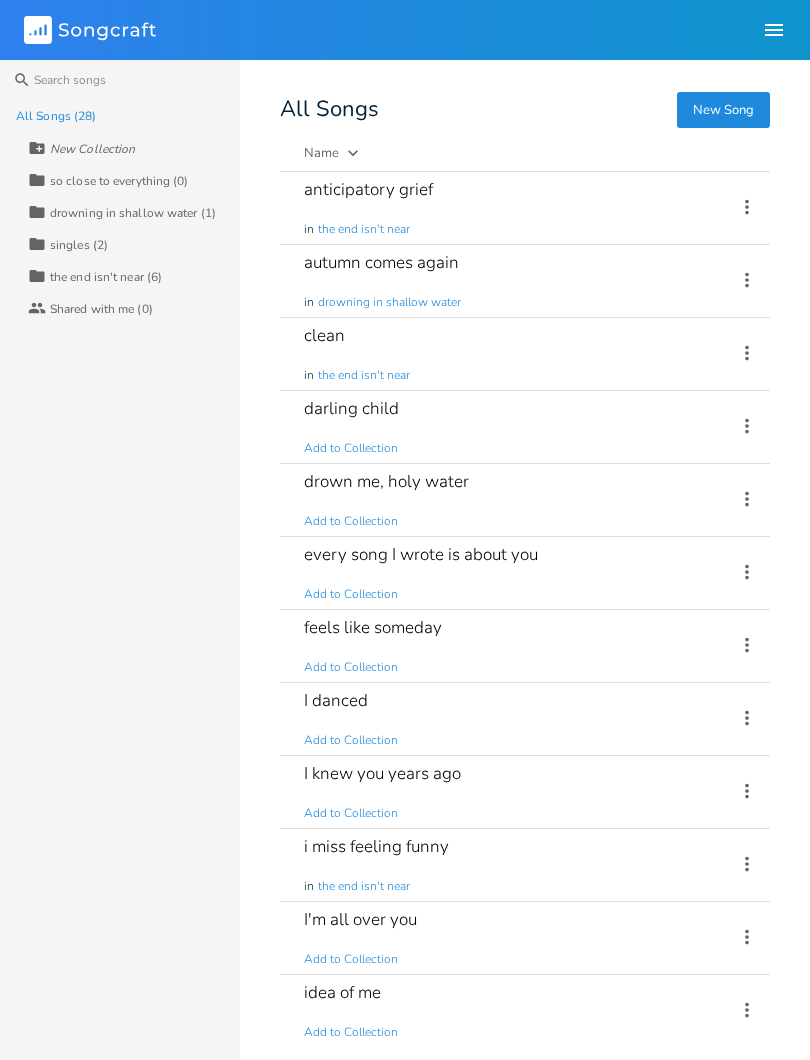 click on "clean in the end isn't near" at bounding box center [508, 354] 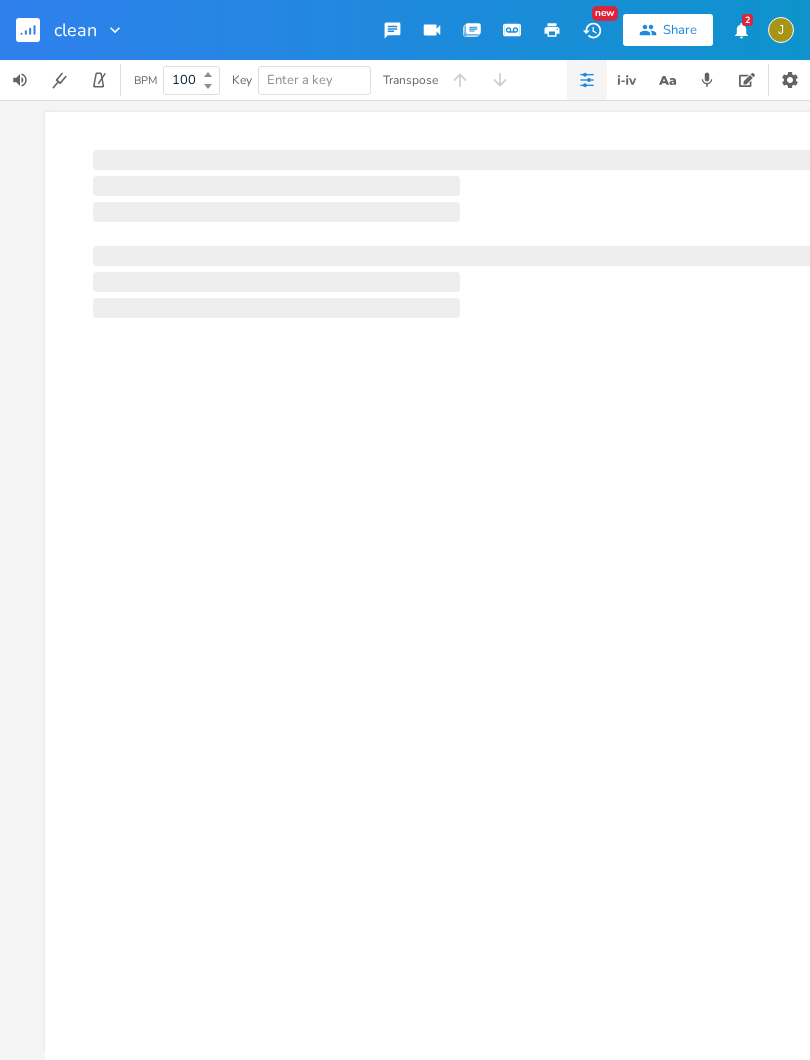 click 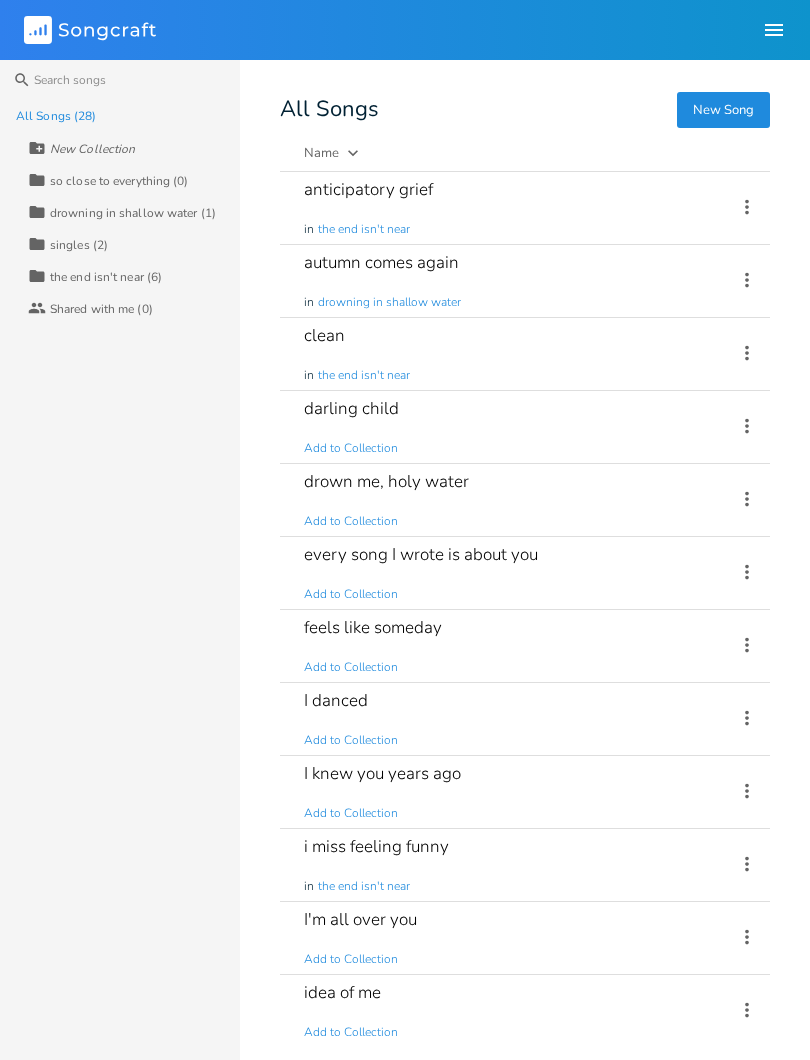 scroll, scrollTop: 0, scrollLeft: 0, axis: both 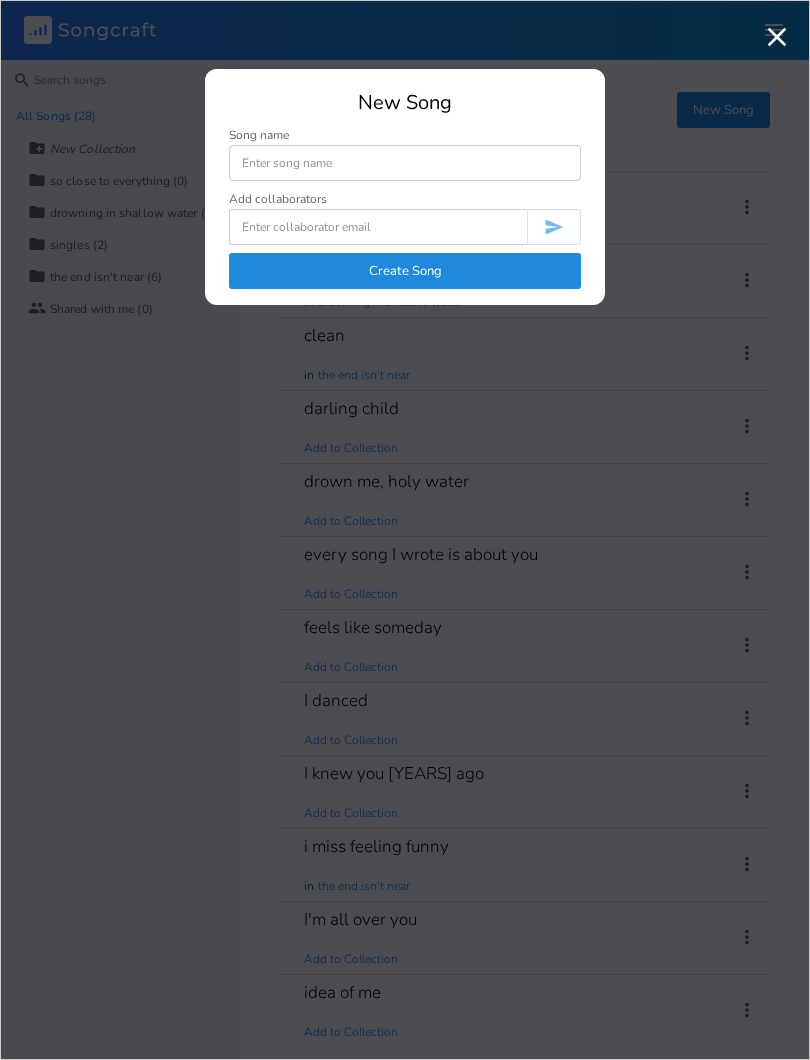 click at bounding box center (405, 163) 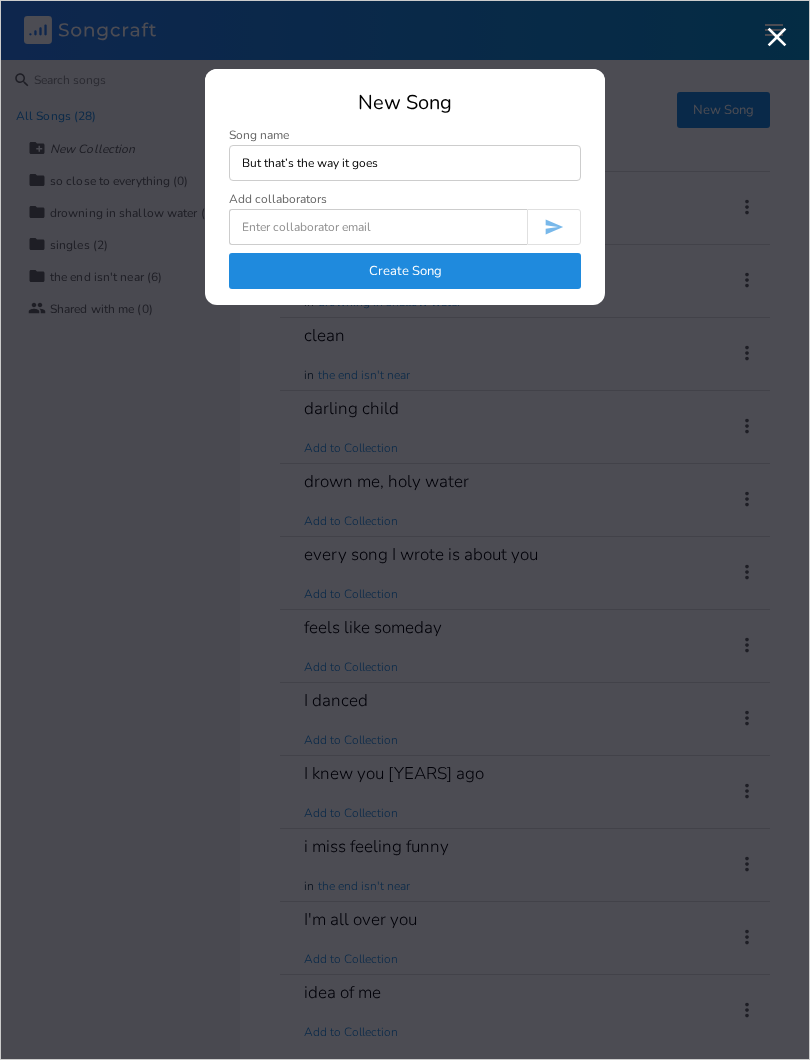 type on "But that’s the way it goes" 